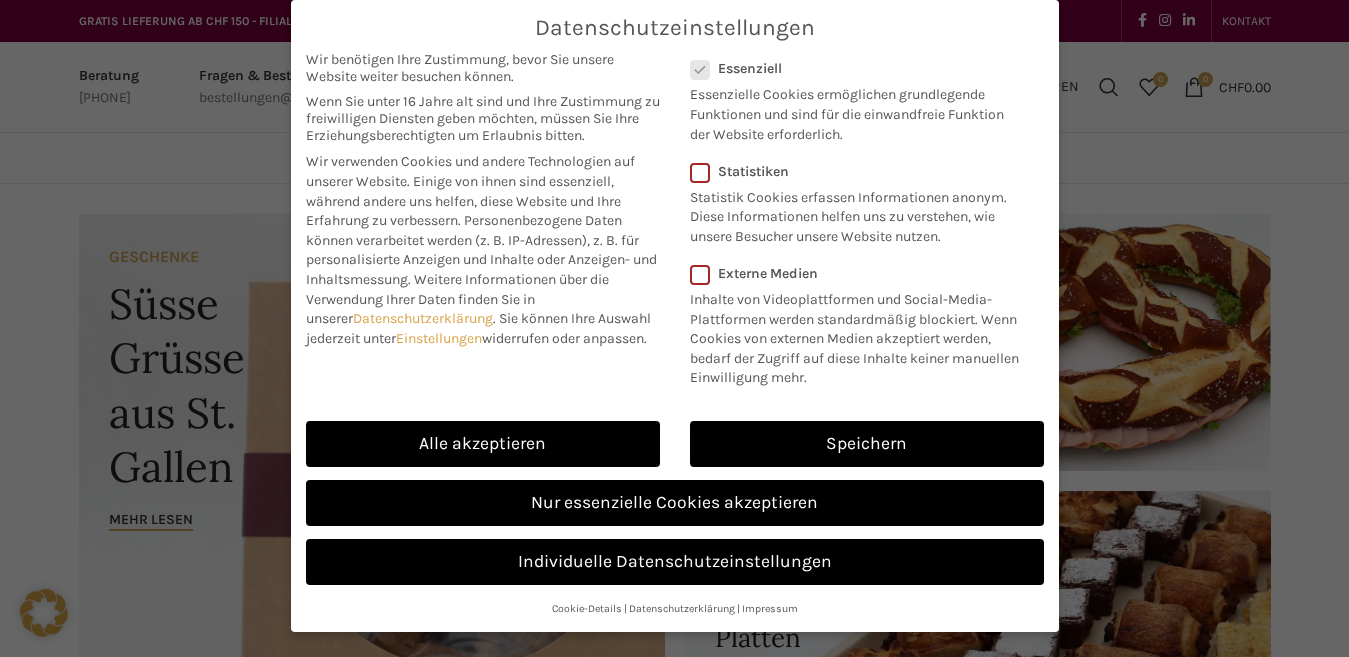 scroll, scrollTop: 0, scrollLeft: 0, axis: both 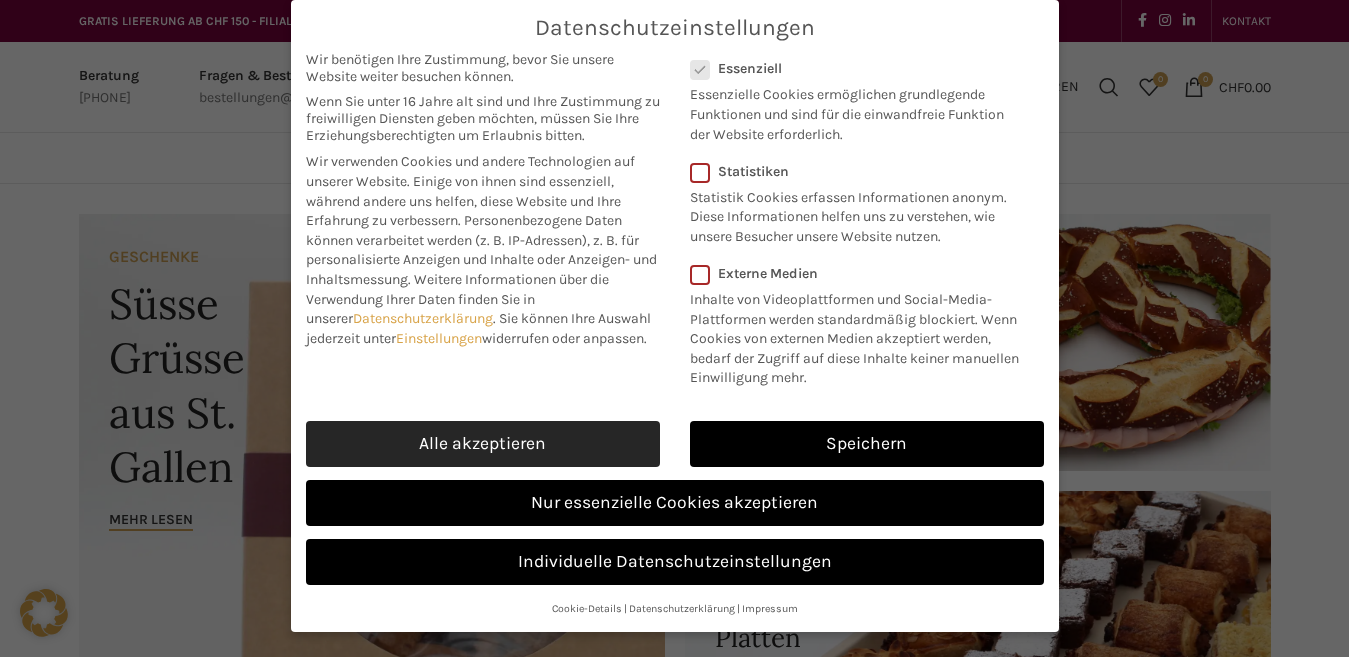 click on "Alle akzeptieren" at bounding box center [483, 444] 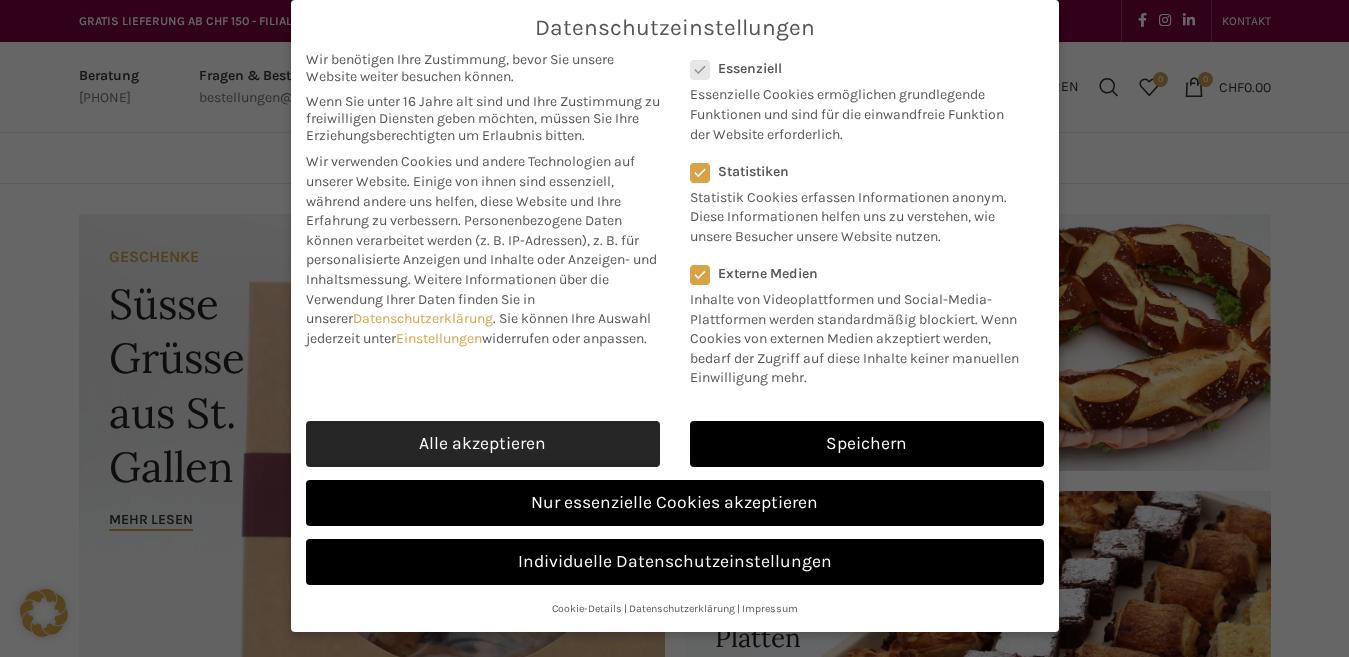 checkbox on "true" 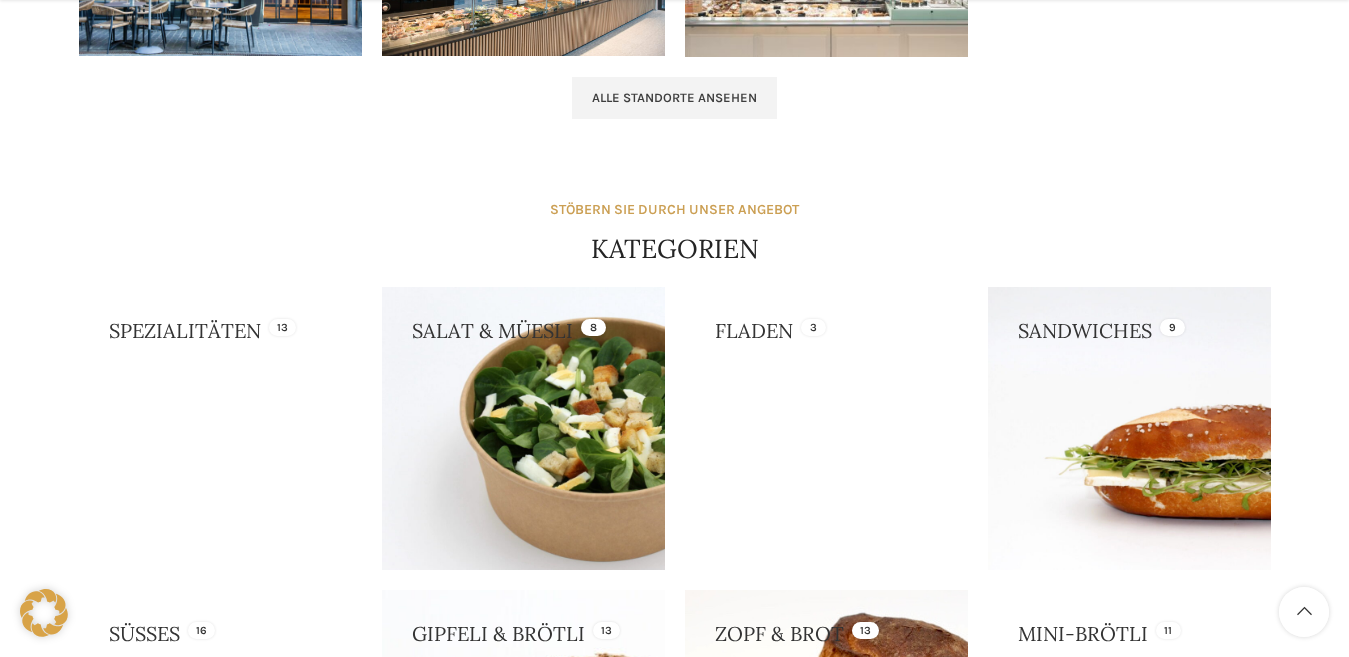 scroll, scrollTop: 1575, scrollLeft: 0, axis: vertical 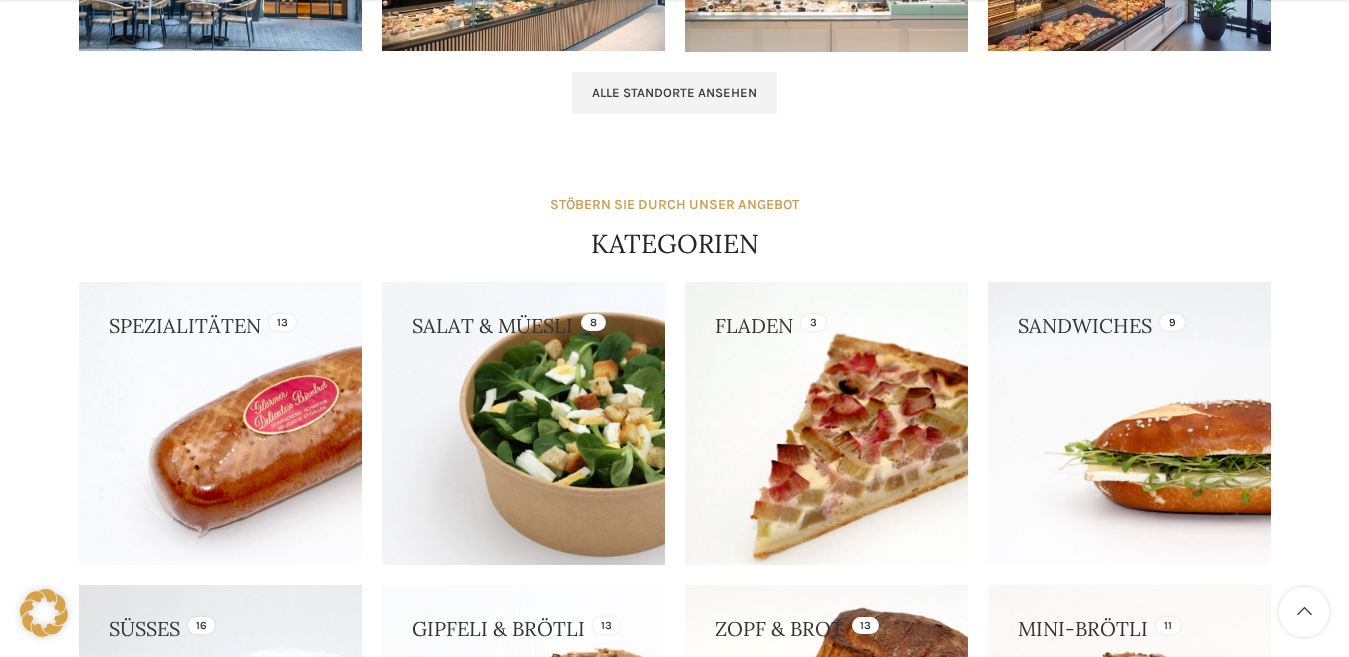click at bounding box center (826, 423) 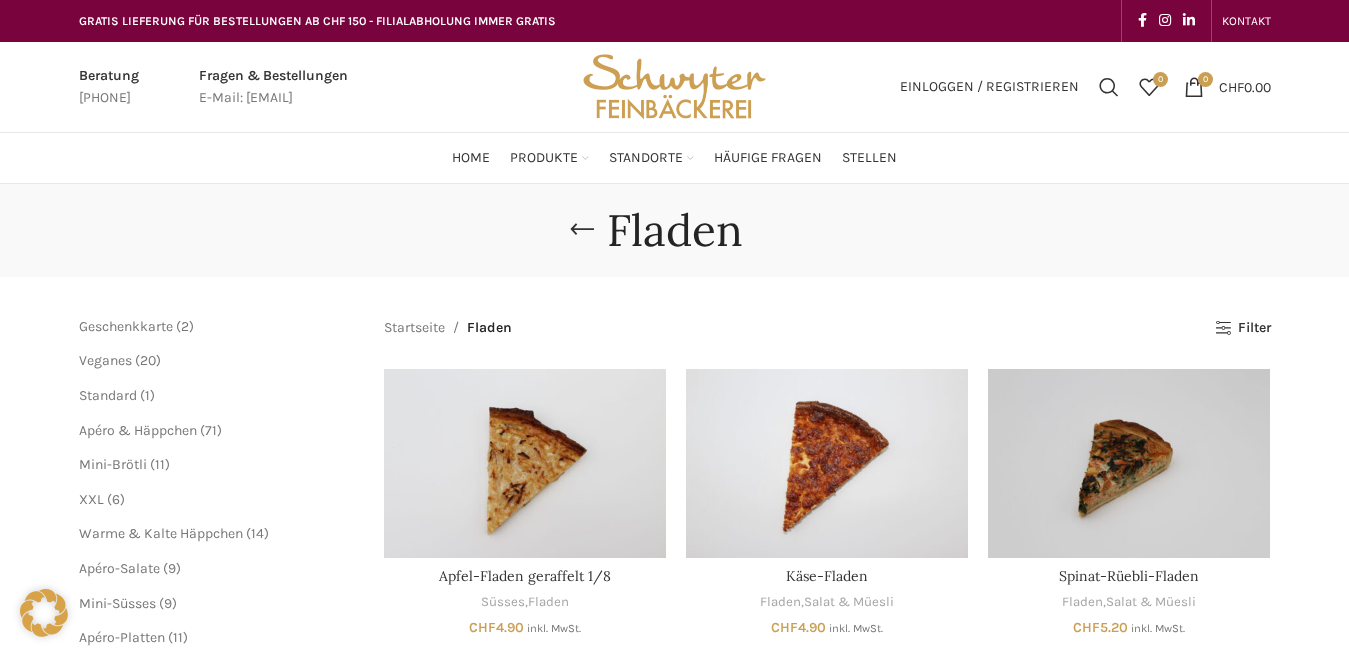 scroll, scrollTop: 0, scrollLeft: 0, axis: both 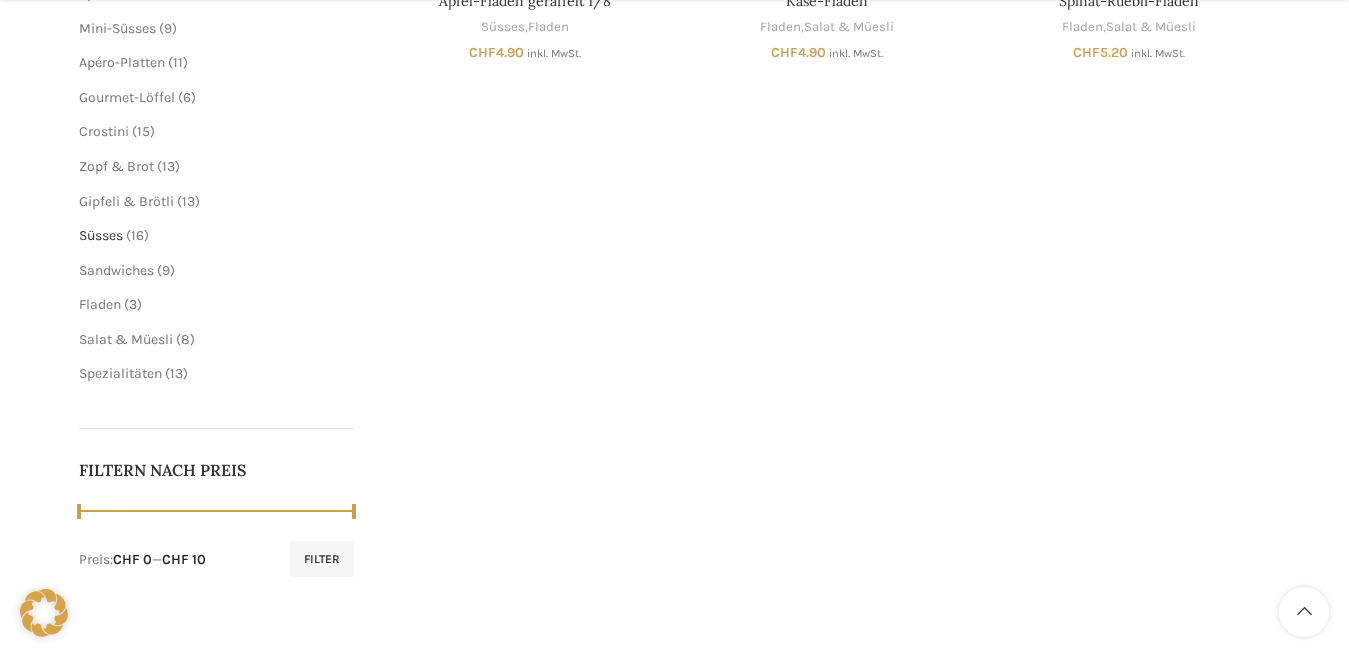 click on "Süsses" at bounding box center (101, 235) 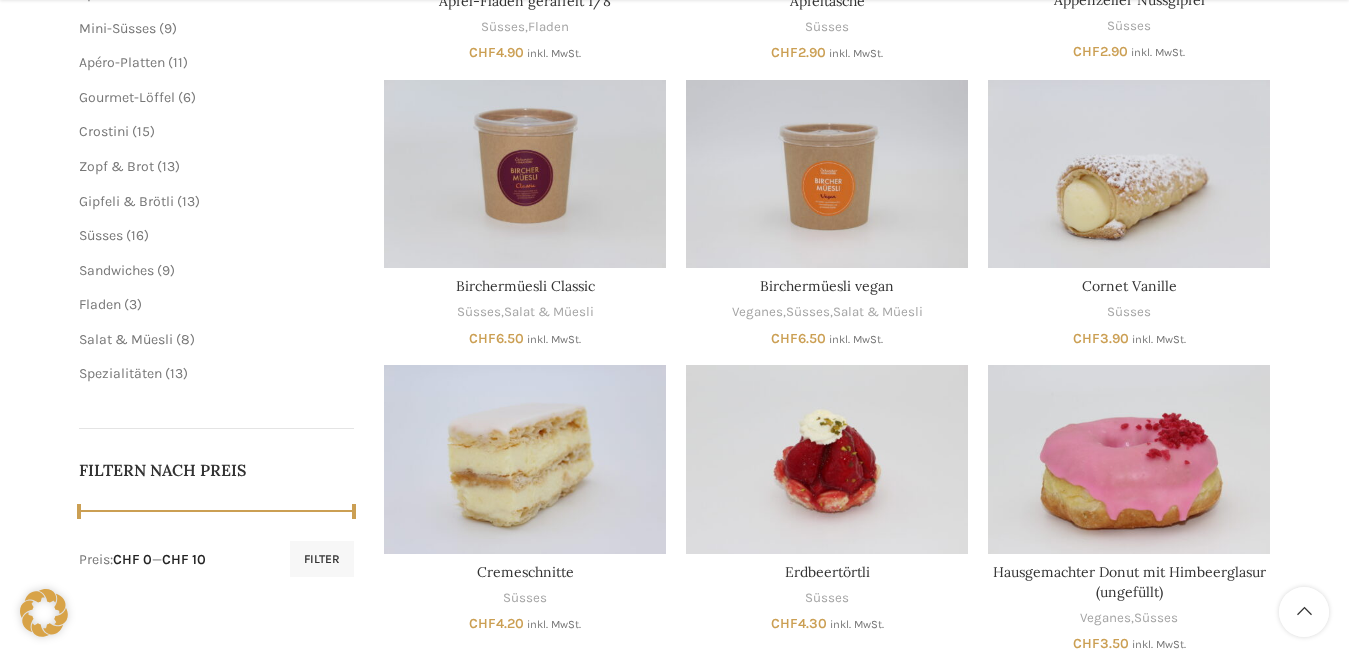 scroll, scrollTop: 575, scrollLeft: 0, axis: vertical 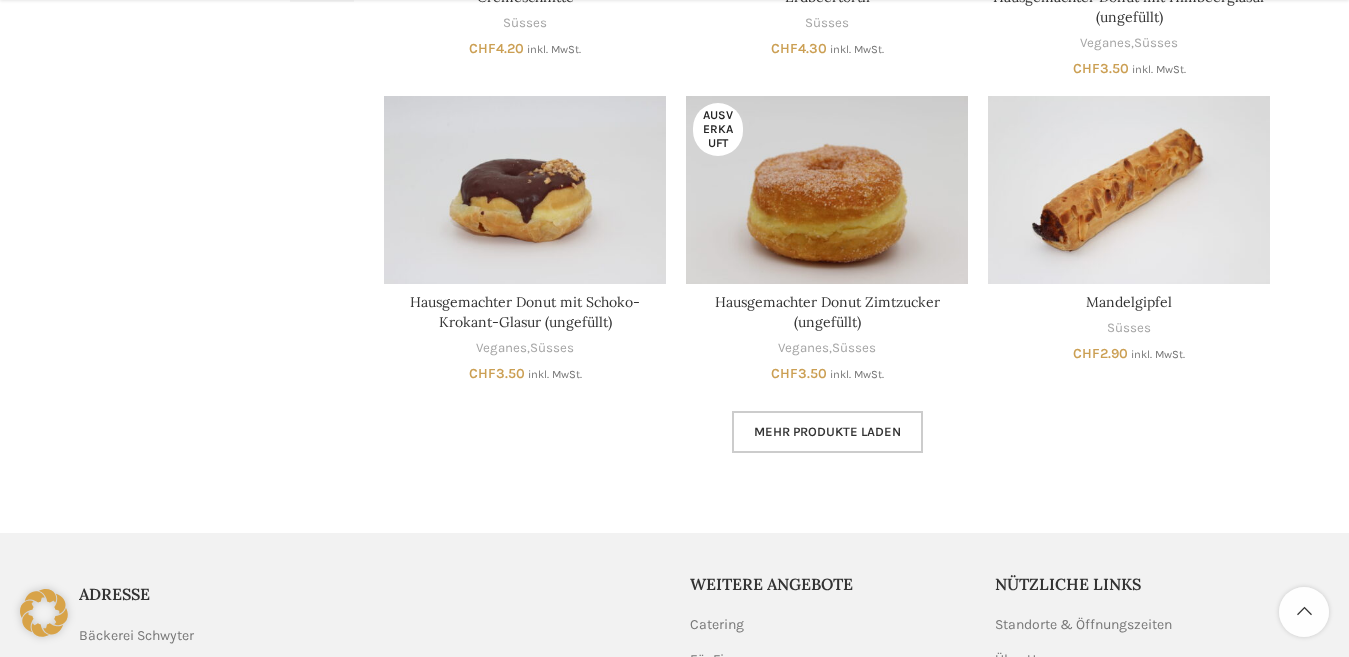 click on "Mehr Produkte laden" at bounding box center (827, 432) 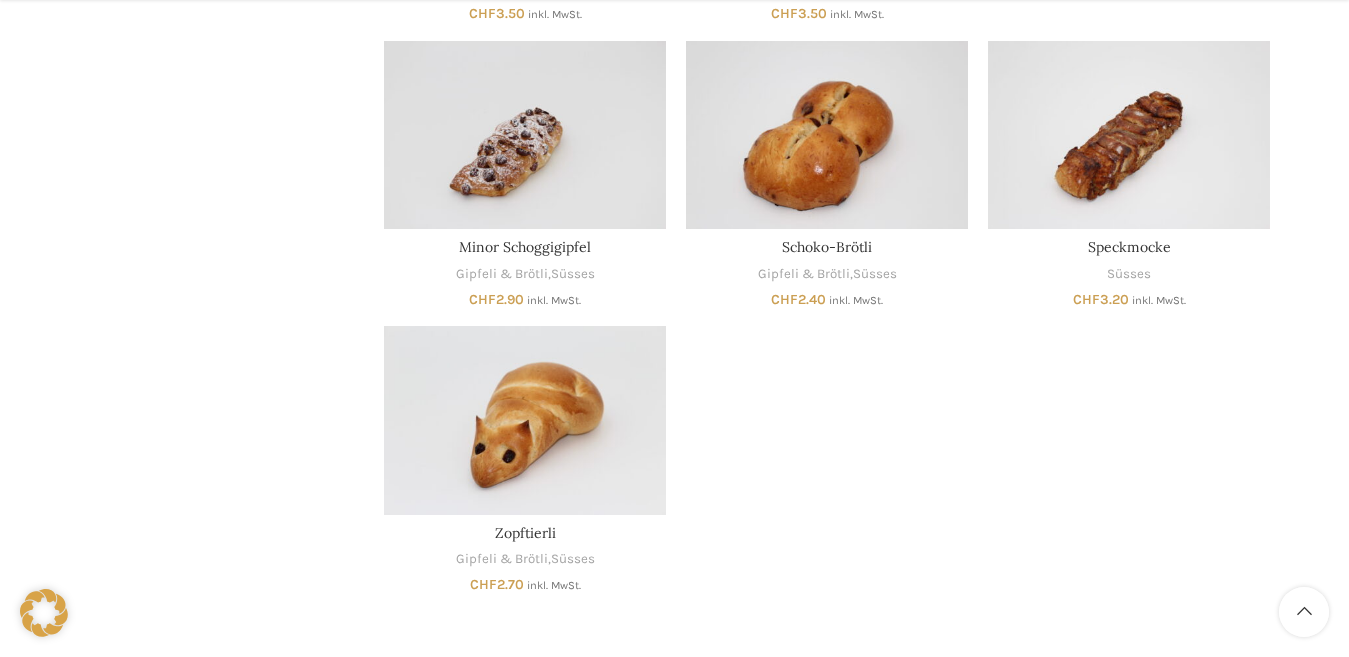 scroll, scrollTop: 1550, scrollLeft: 0, axis: vertical 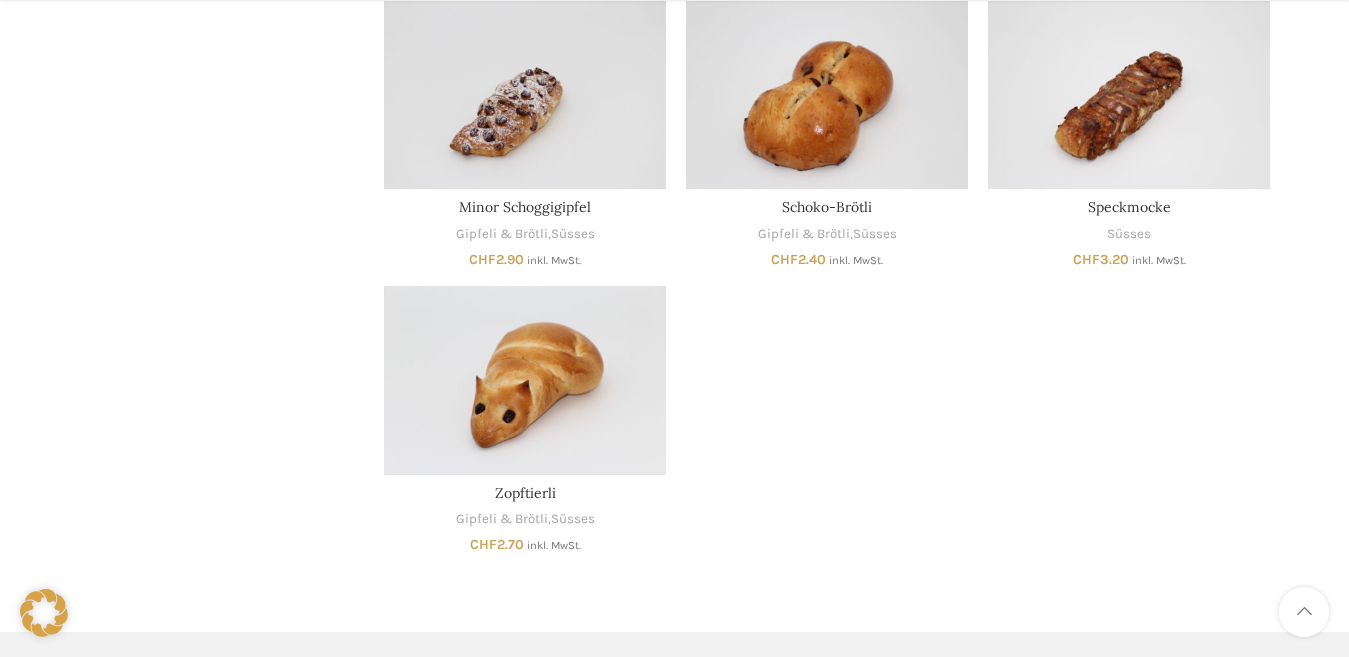 click at bounding box center (1304, 612) 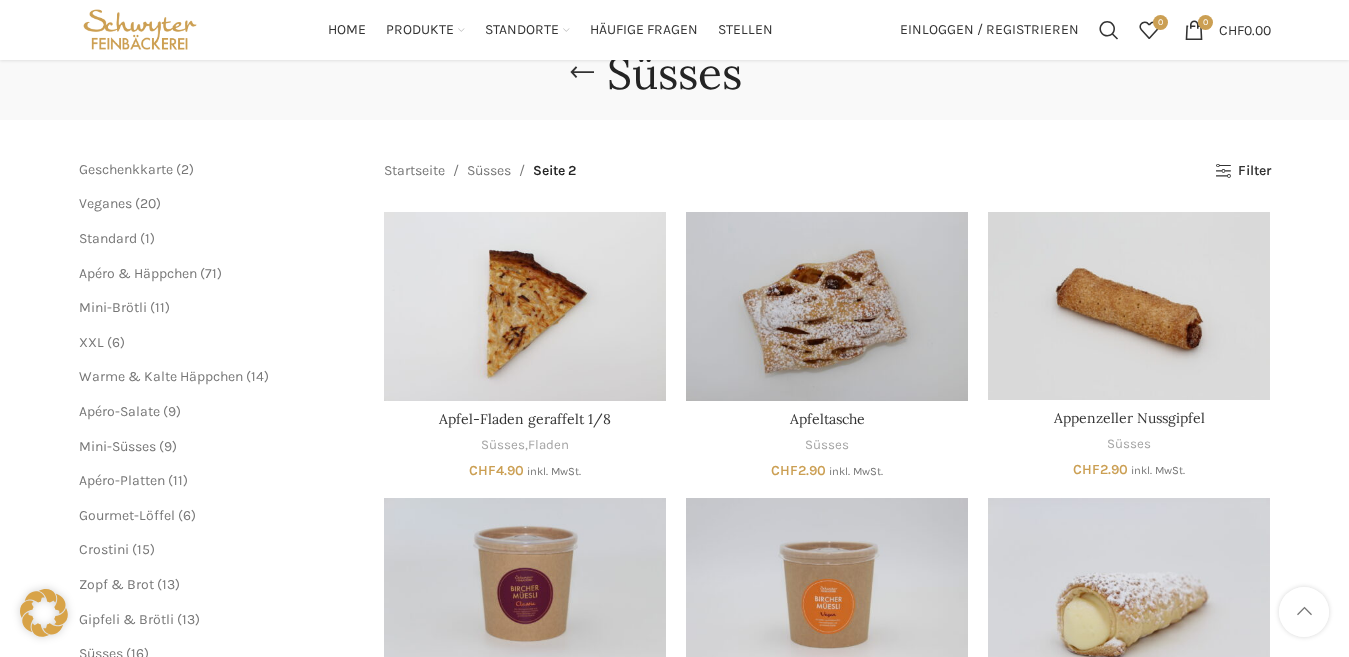 scroll, scrollTop: 0, scrollLeft: 0, axis: both 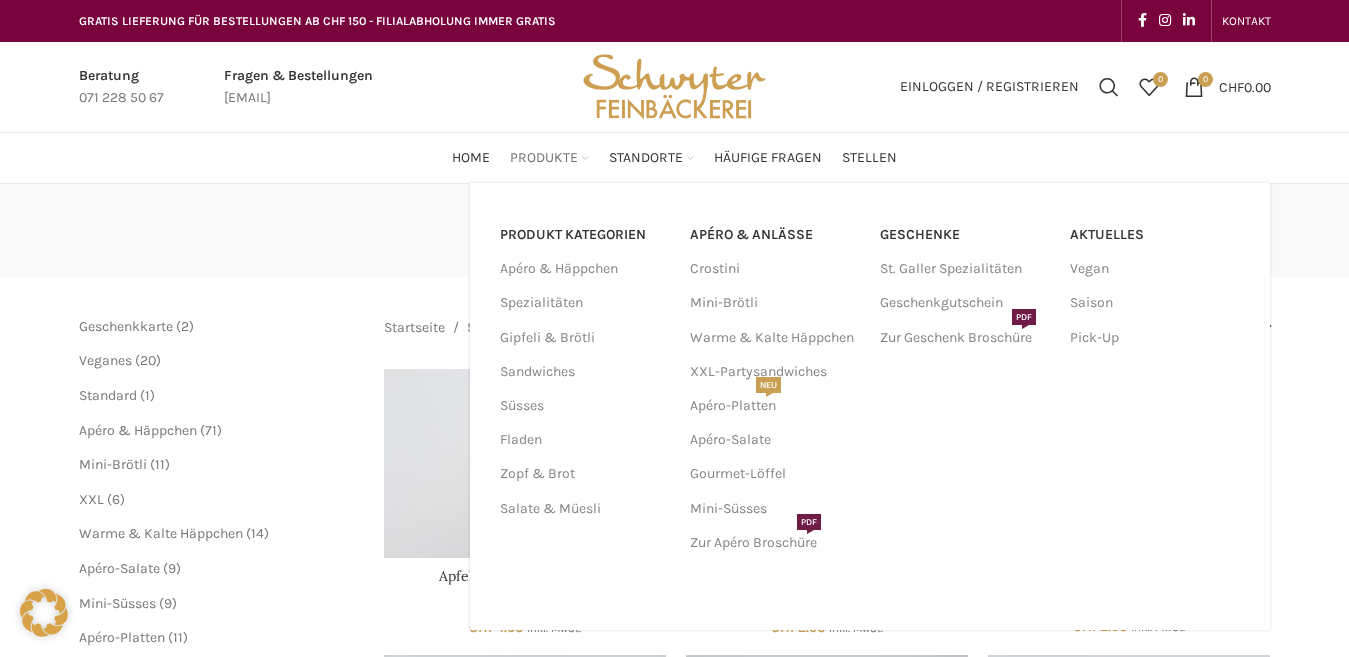 click on "Produkte" at bounding box center [544, 158] 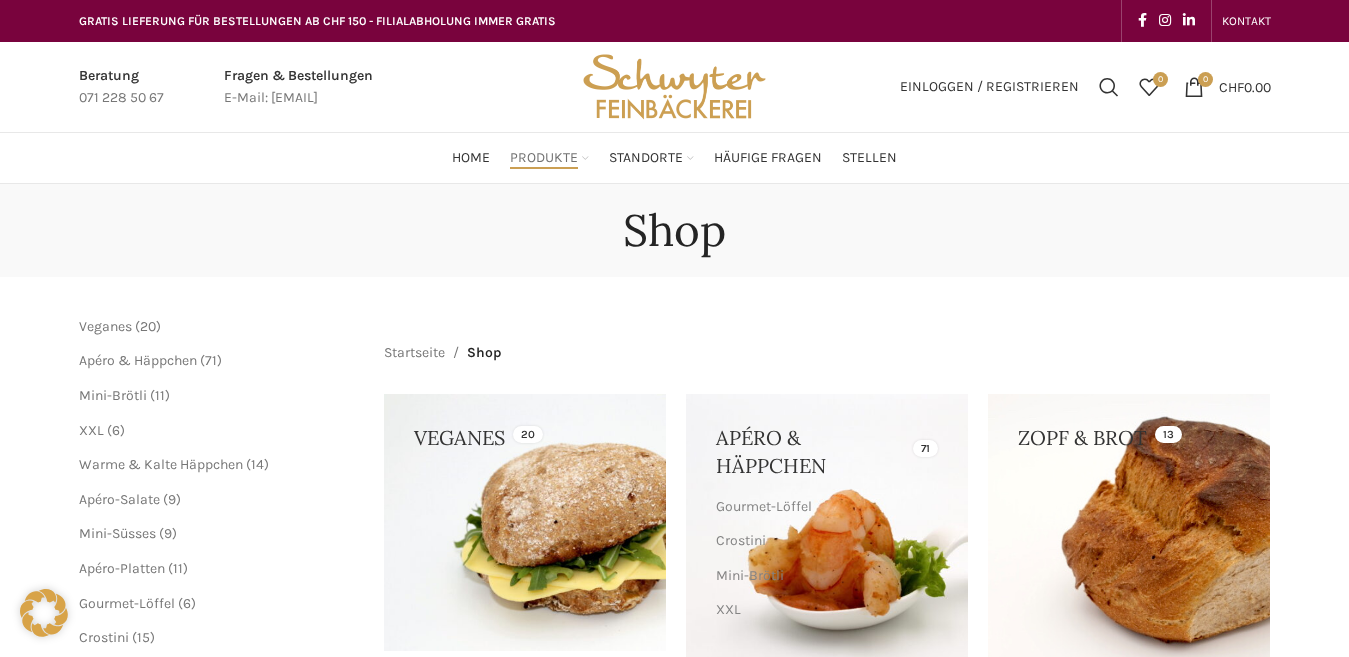 scroll, scrollTop: 0, scrollLeft: 0, axis: both 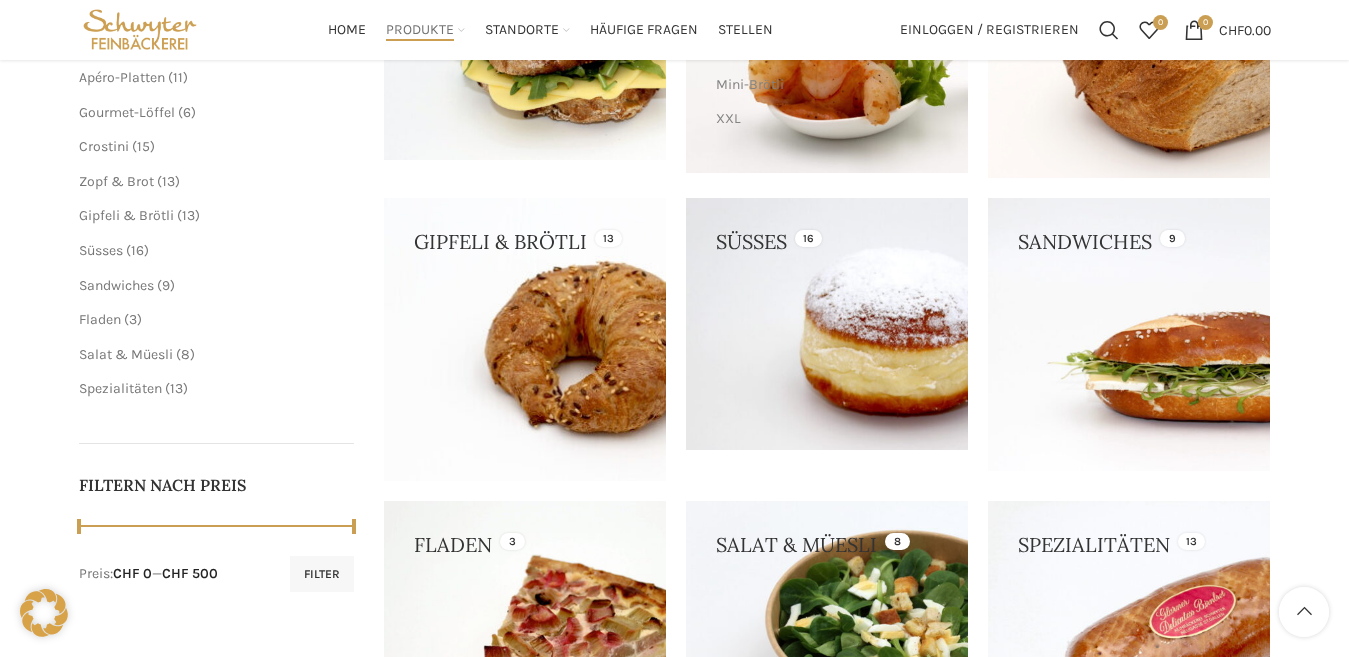click at bounding box center (827, 324) 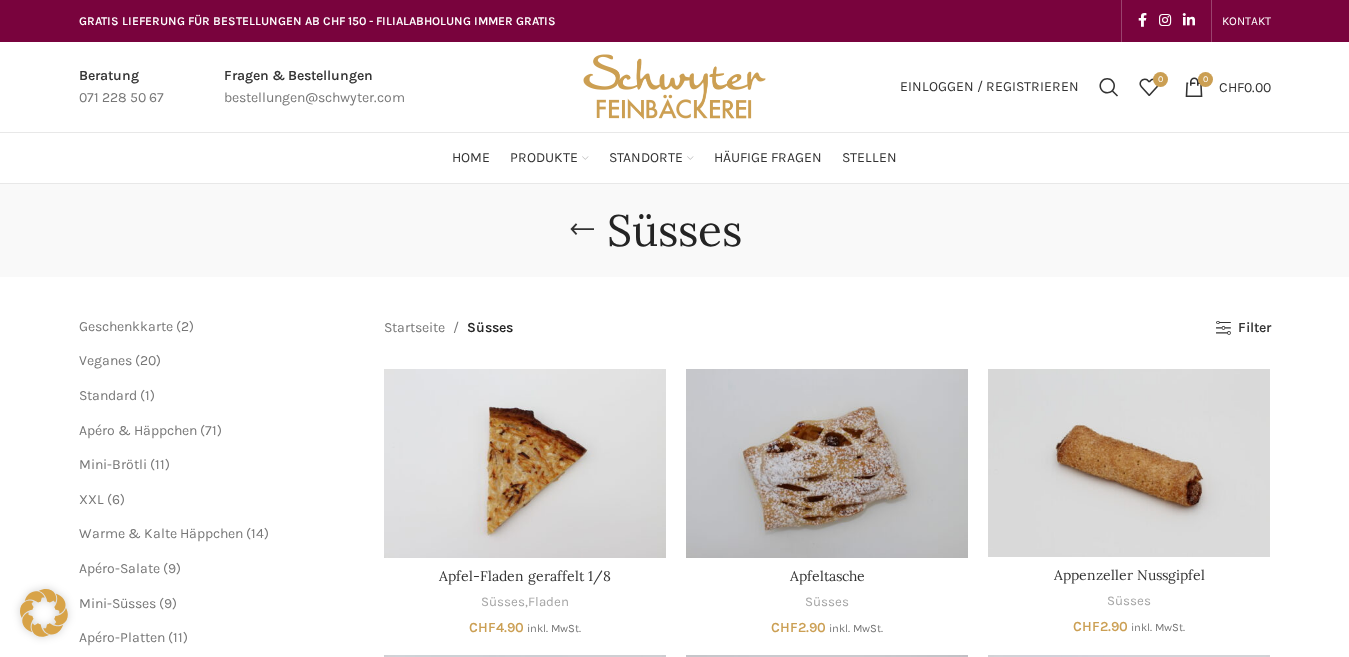 scroll, scrollTop: 0, scrollLeft: 0, axis: both 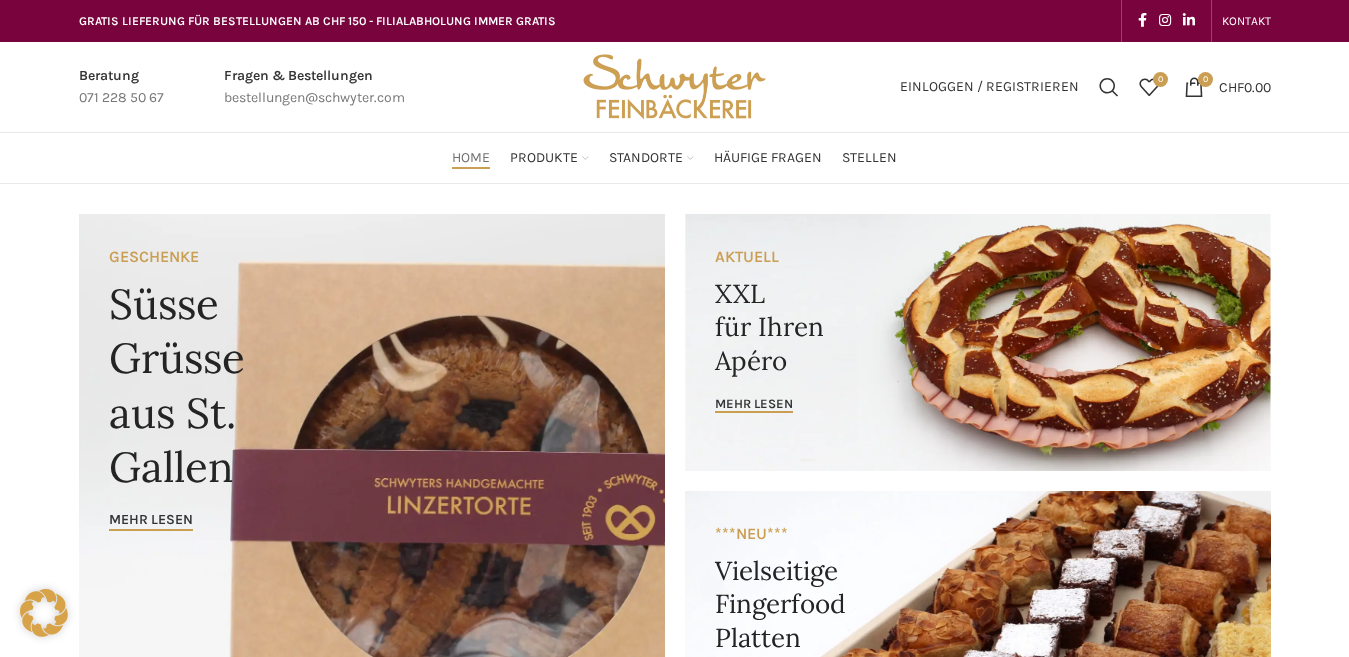 click at bounding box center (372, 492) 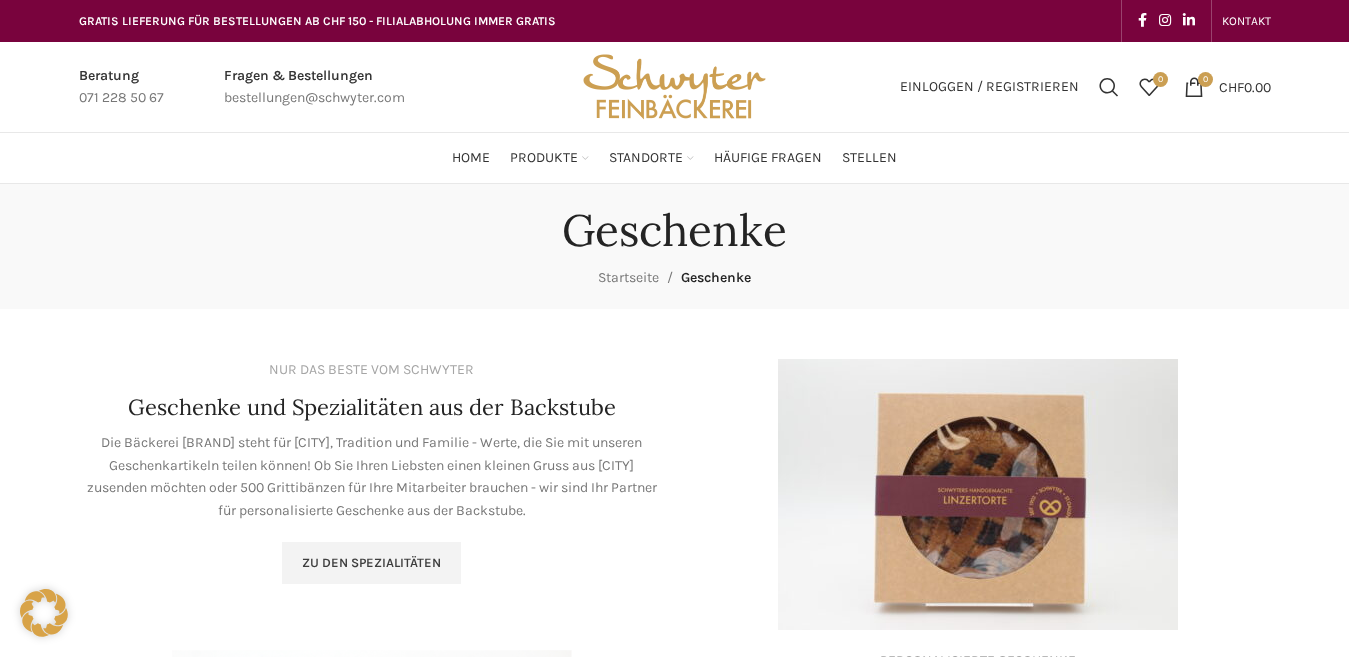 scroll, scrollTop: 0, scrollLeft: 0, axis: both 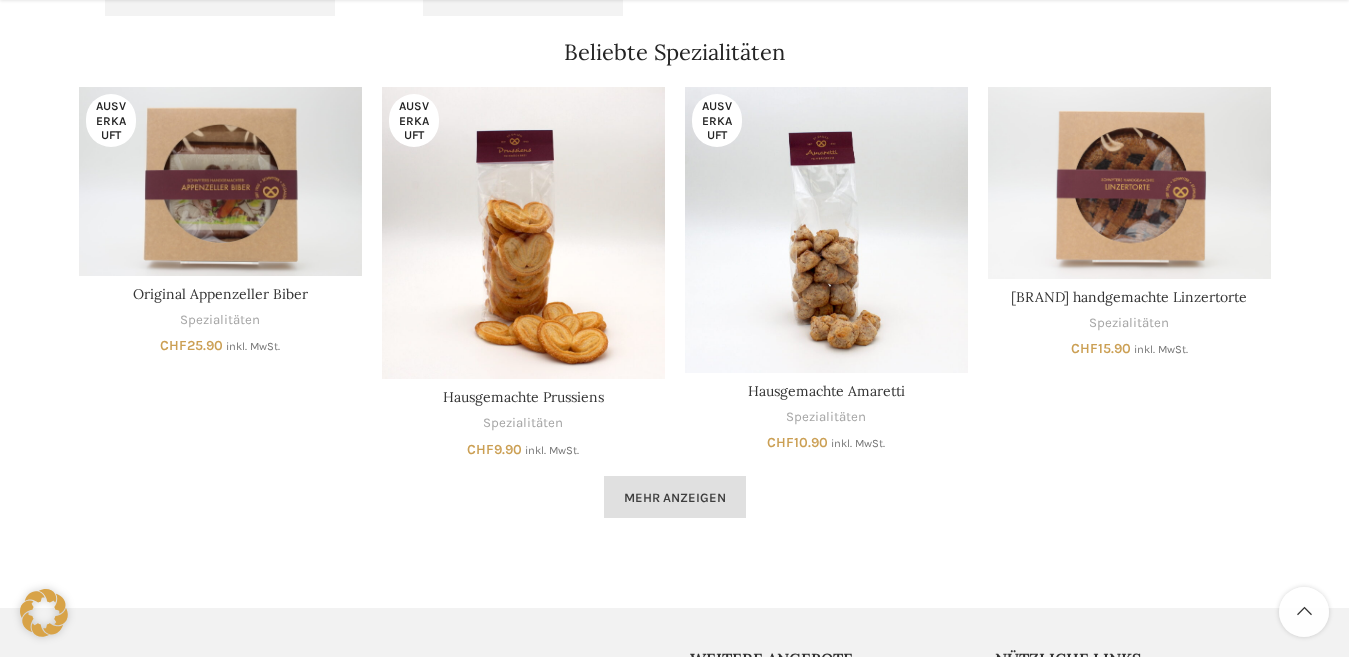 click on "Mehr anzeigen" at bounding box center [675, 498] 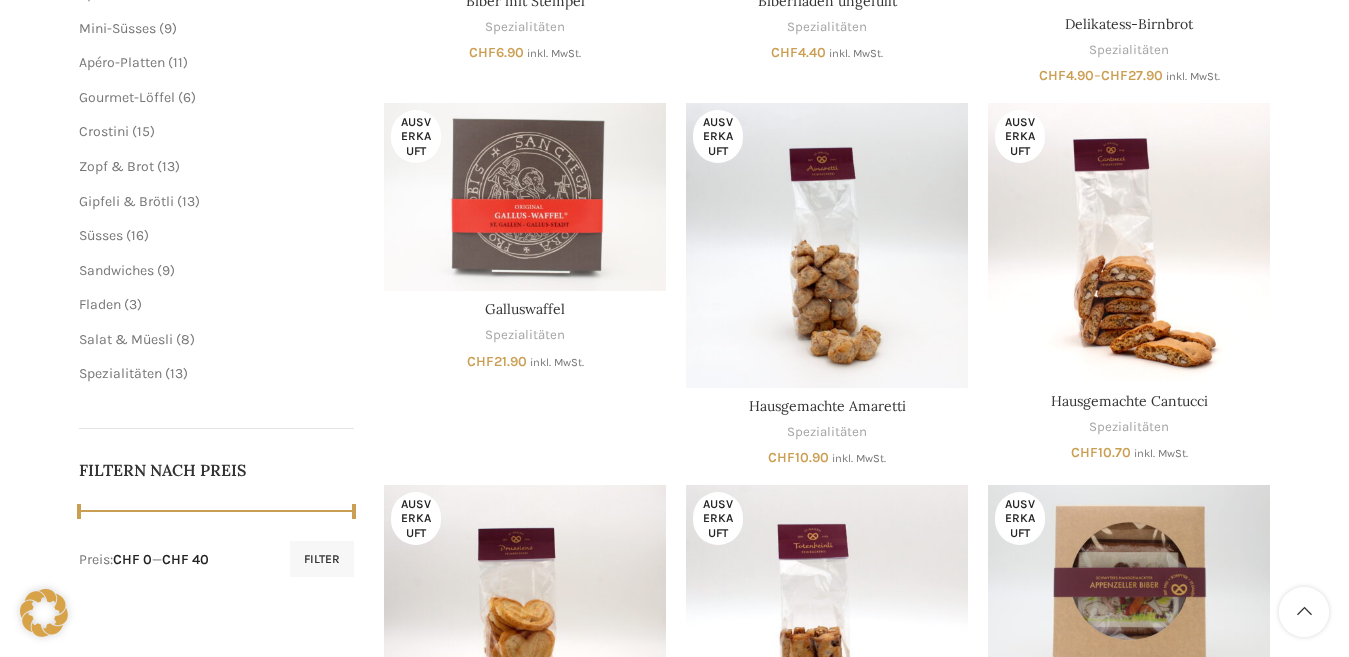 scroll, scrollTop: 575, scrollLeft: 0, axis: vertical 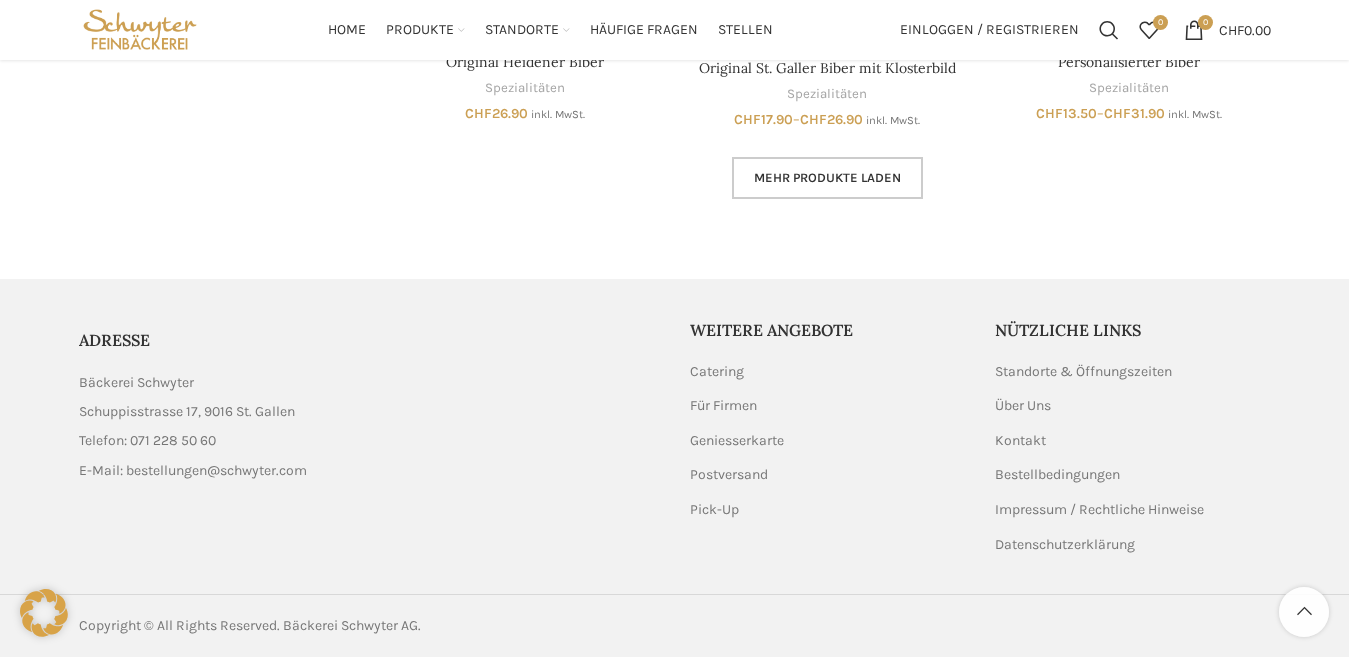 click on "Mehr Produkte laden" at bounding box center (827, 178) 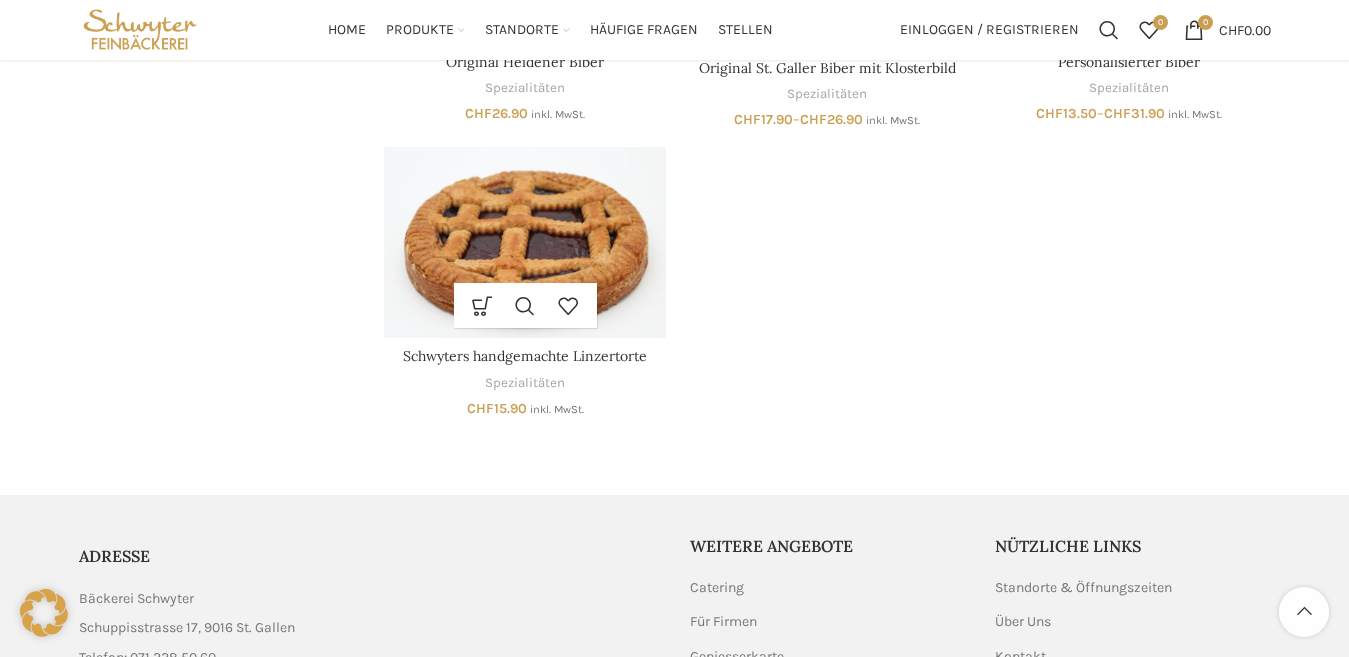 click at bounding box center (525, 242) 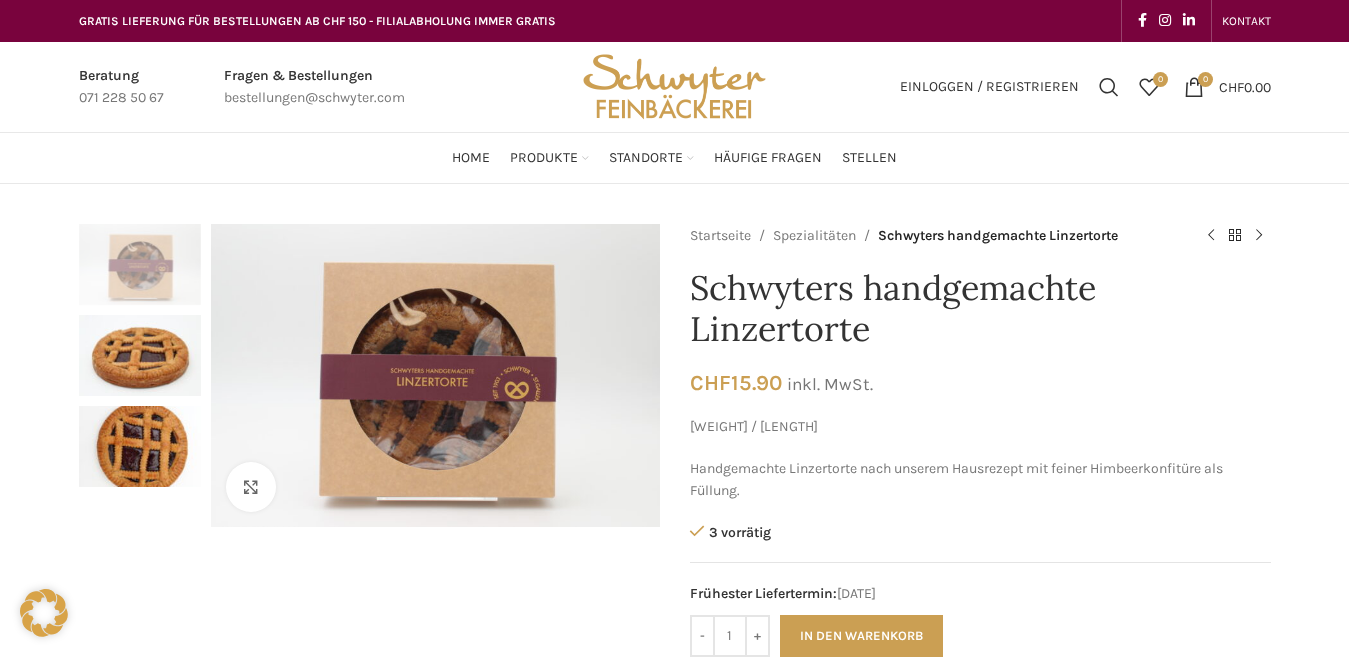 scroll, scrollTop: 0, scrollLeft: 0, axis: both 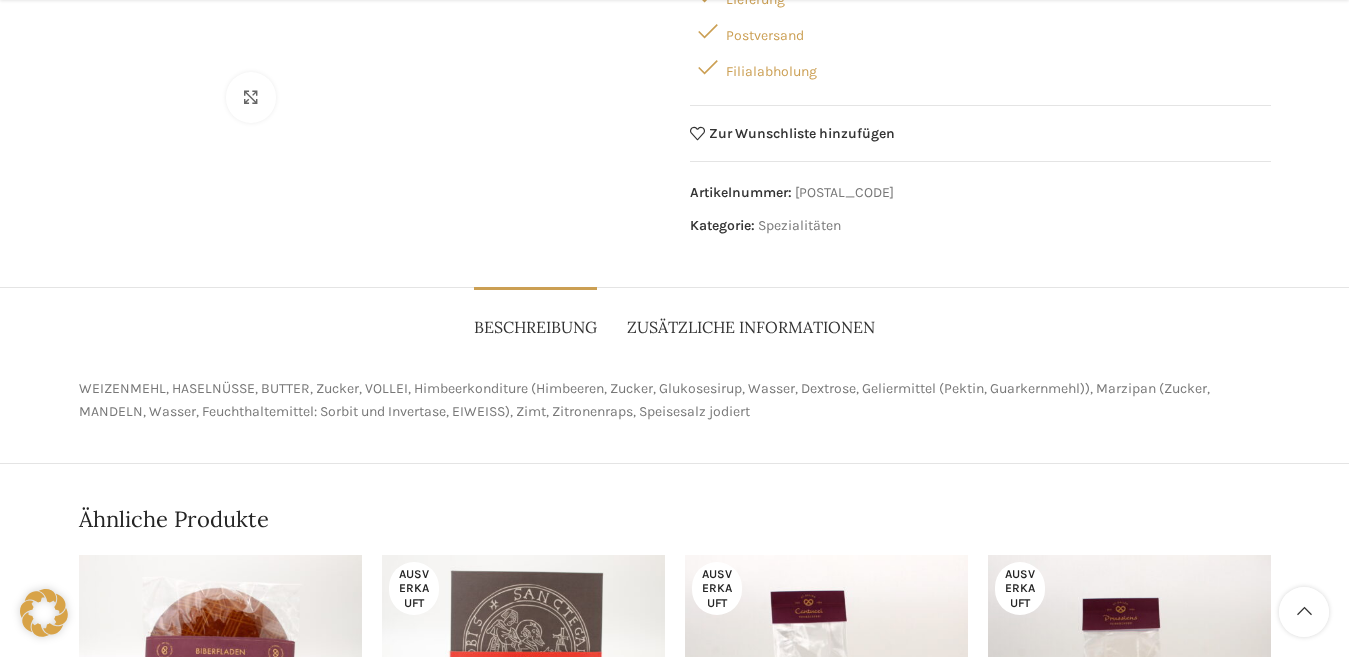 click on "Zusätzliche Informationen" at bounding box center (751, 327) 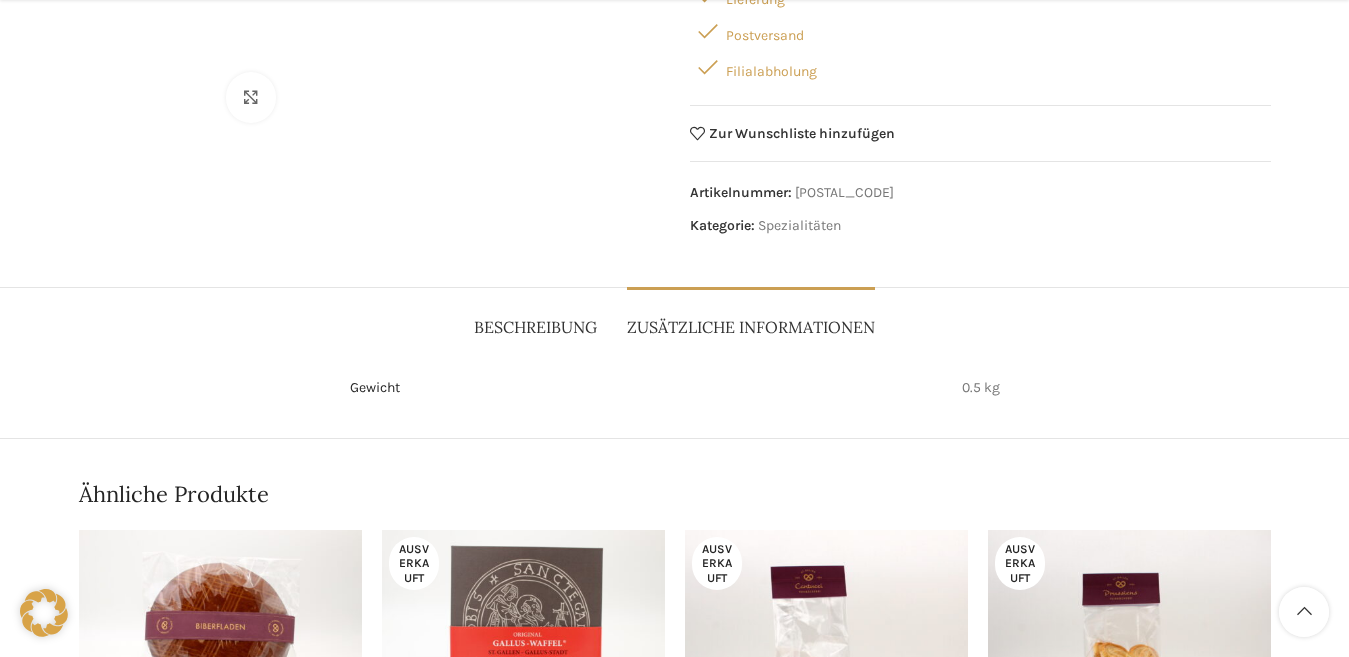click on "Beschreibung" at bounding box center (535, 327) 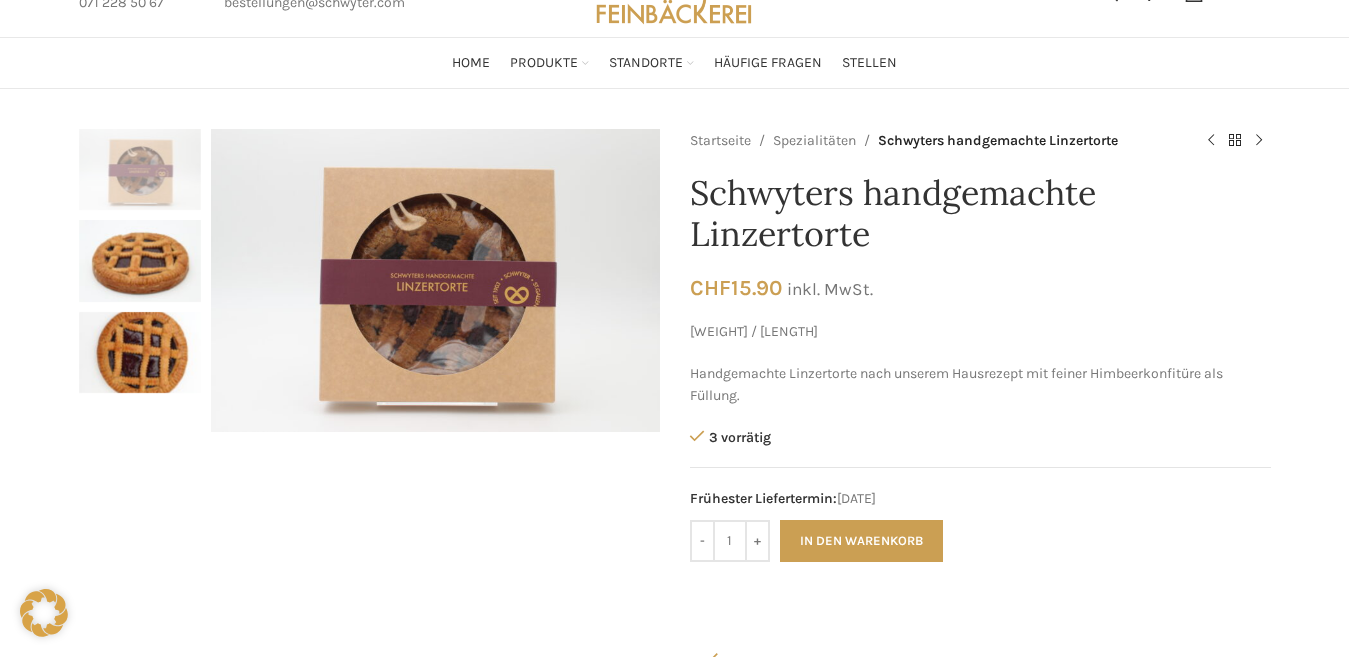 scroll, scrollTop: 120, scrollLeft: 0, axis: vertical 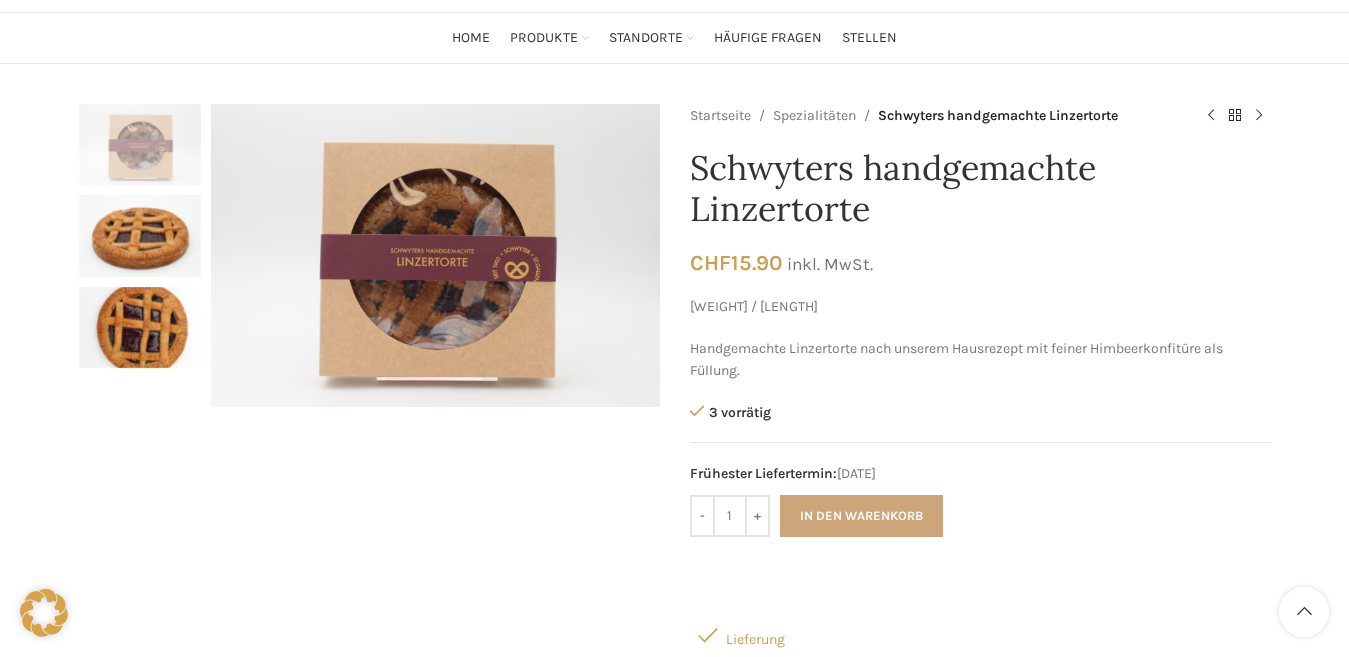 click on "In den Warenkorb" at bounding box center (861, 516) 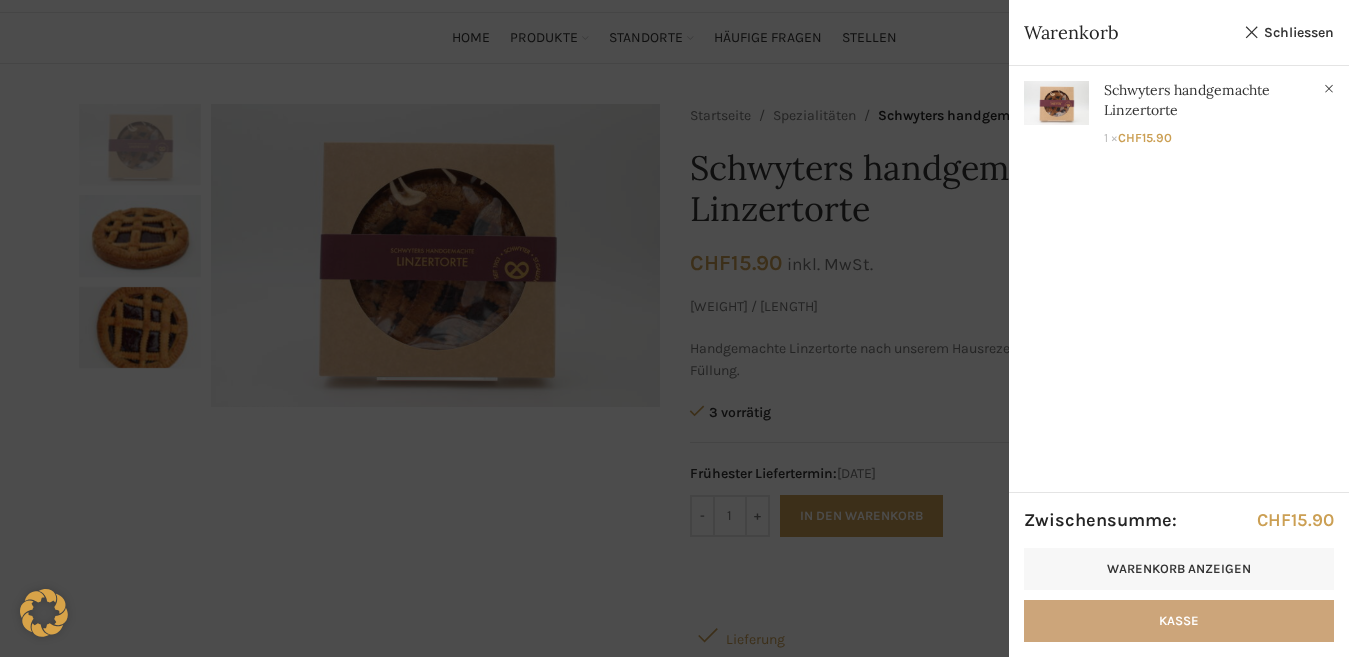 click on "Kasse" at bounding box center (1179, 621) 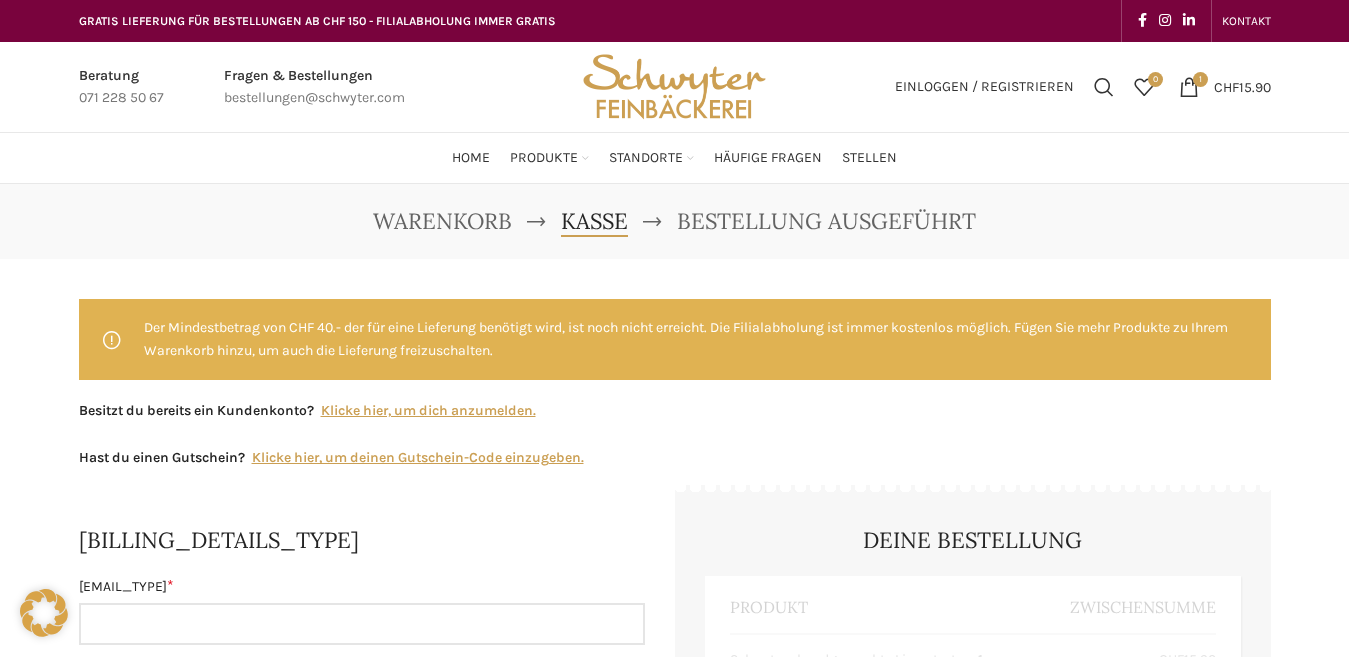 select on "SG" 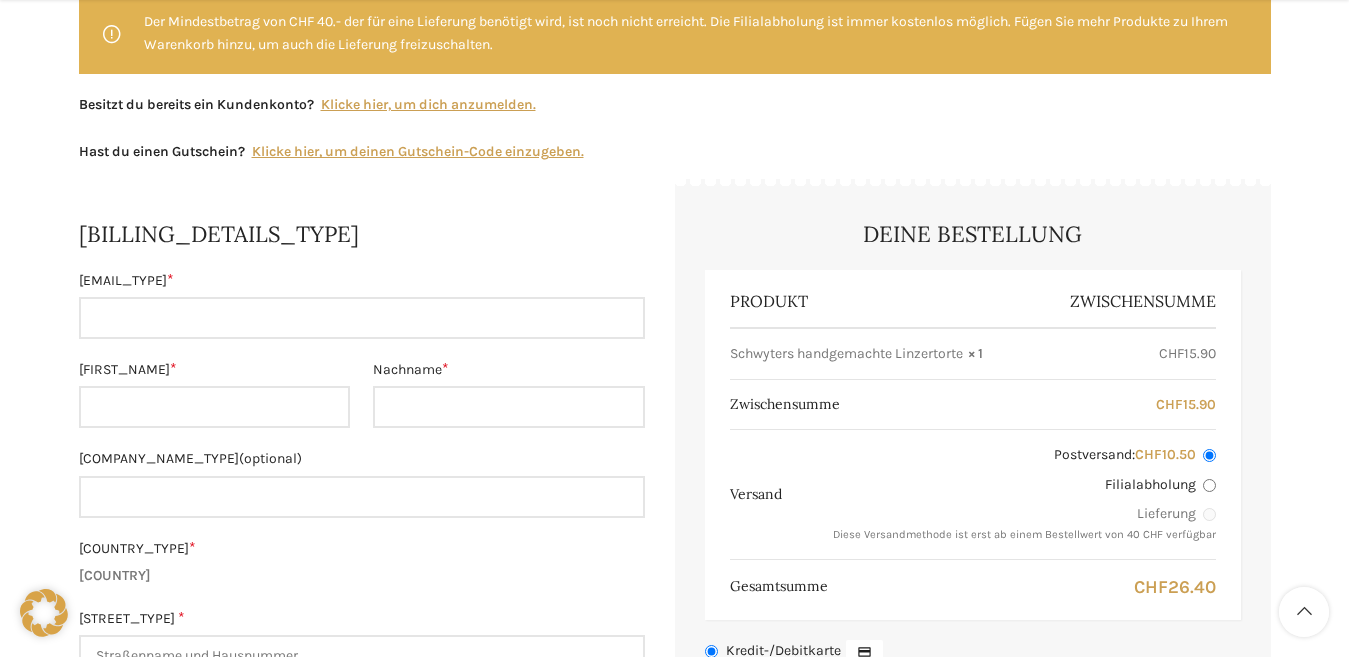 scroll, scrollTop: 480, scrollLeft: 0, axis: vertical 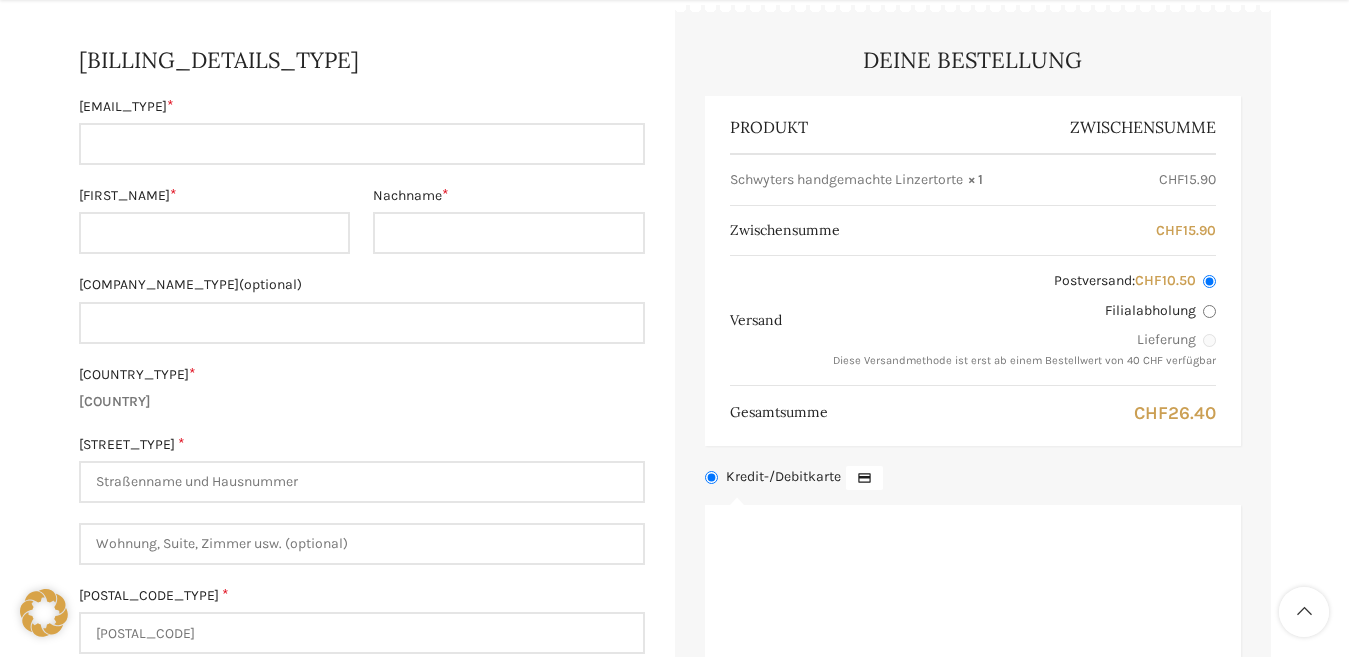 click on "Filialabholung" at bounding box center (1209, 311) 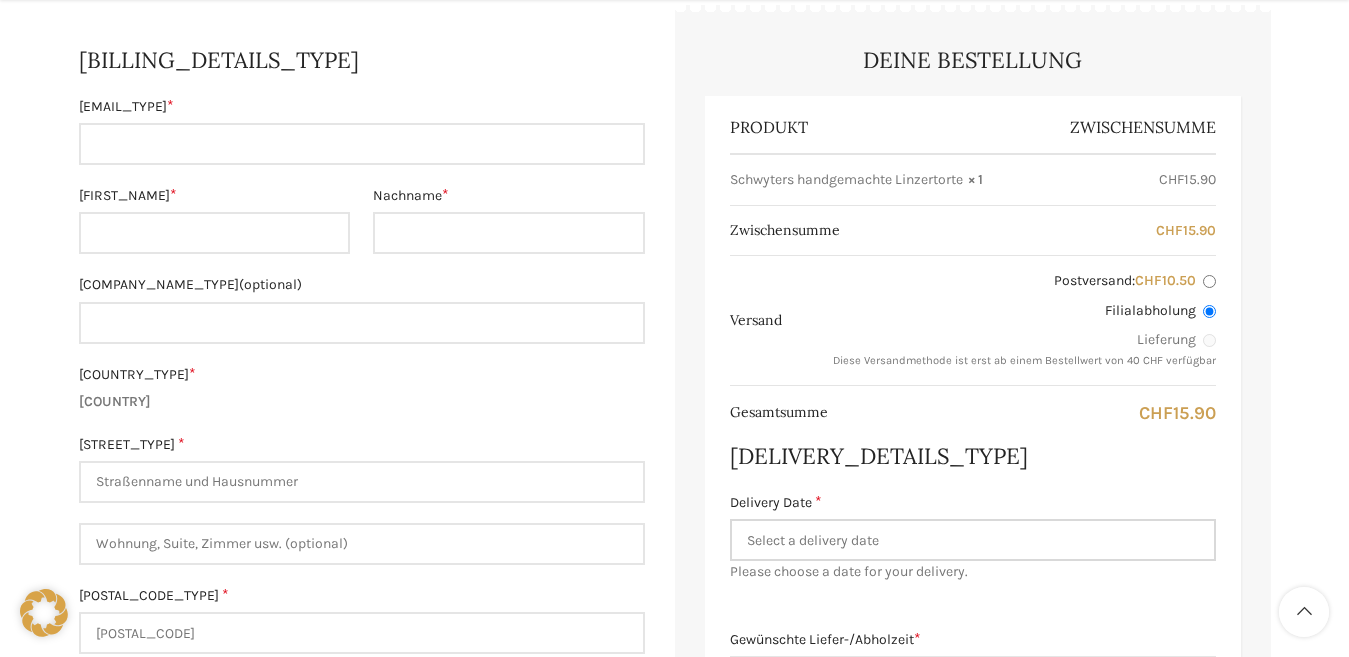 click on "Delivery Date   *" at bounding box center (973, 540) 